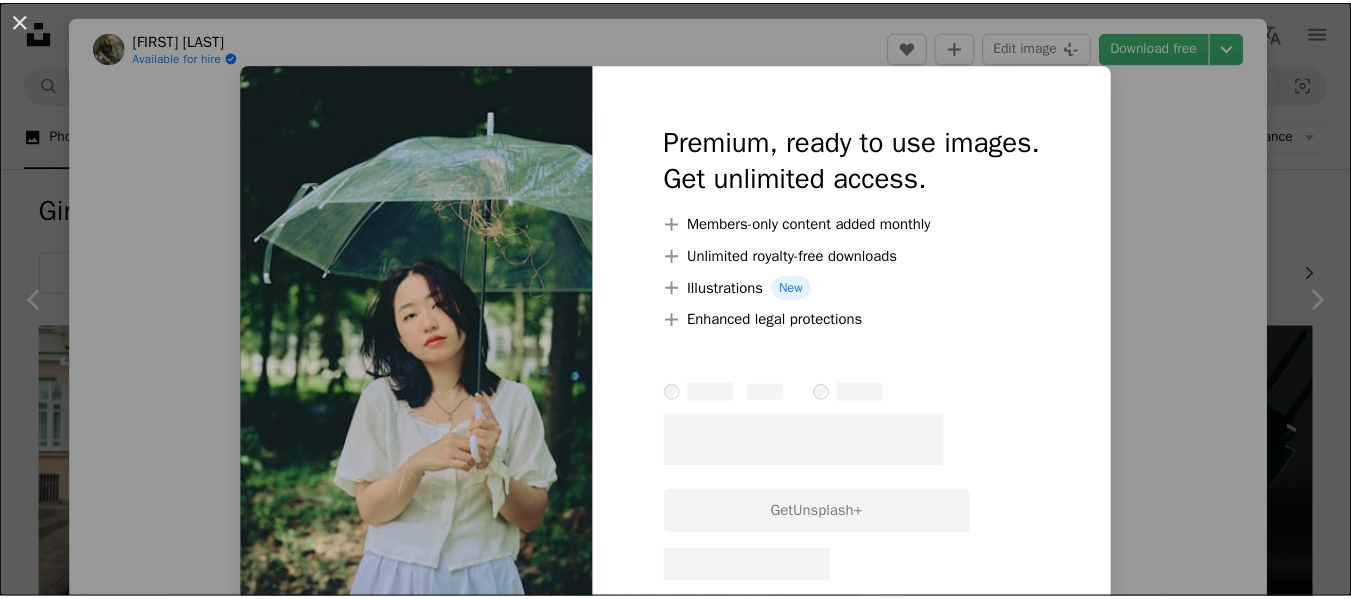 scroll, scrollTop: 979, scrollLeft: 0, axis: vertical 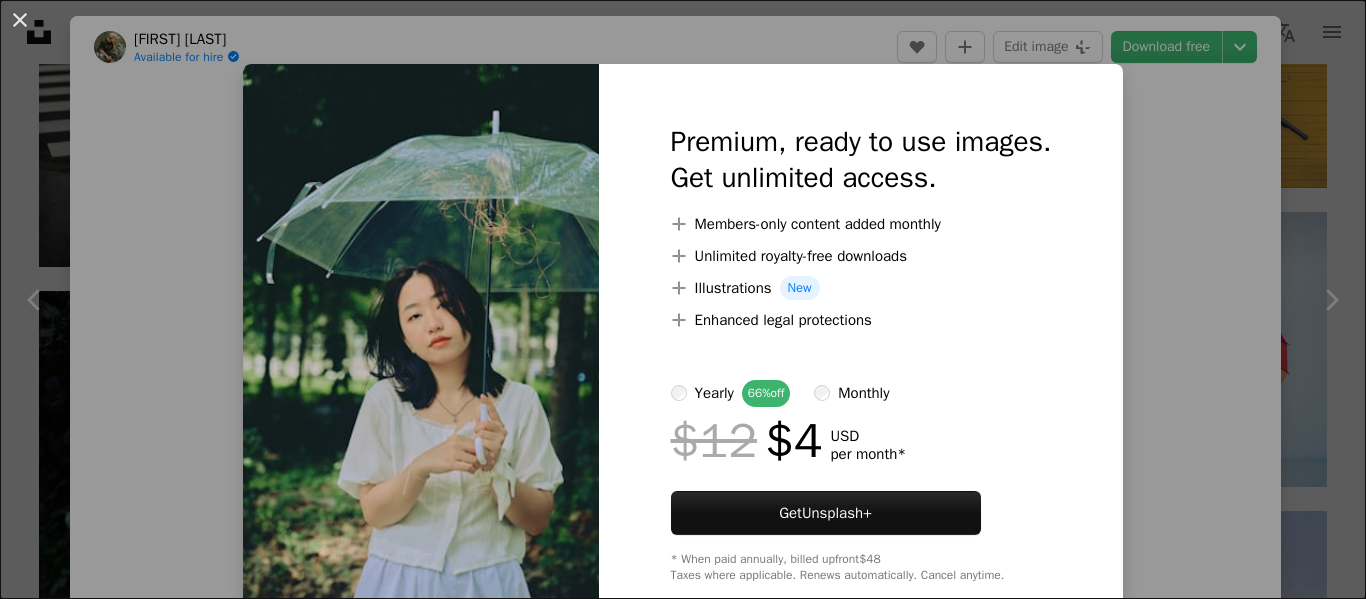 click on "An X shape Premium, ready to use images. Get unlimited access. A plus sign Members-only content added monthly A plus sign Unlimited royalty-free downloads A plus sign Illustrations  New A plus sign Enhanced legal protections yearly 66%  off monthly $12   $4 USD per month * Get  Unsplash+ * When paid annually, billed upfront  $48 Taxes where applicable. Renews automatically. Cancel anytime." at bounding box center (683, 299) 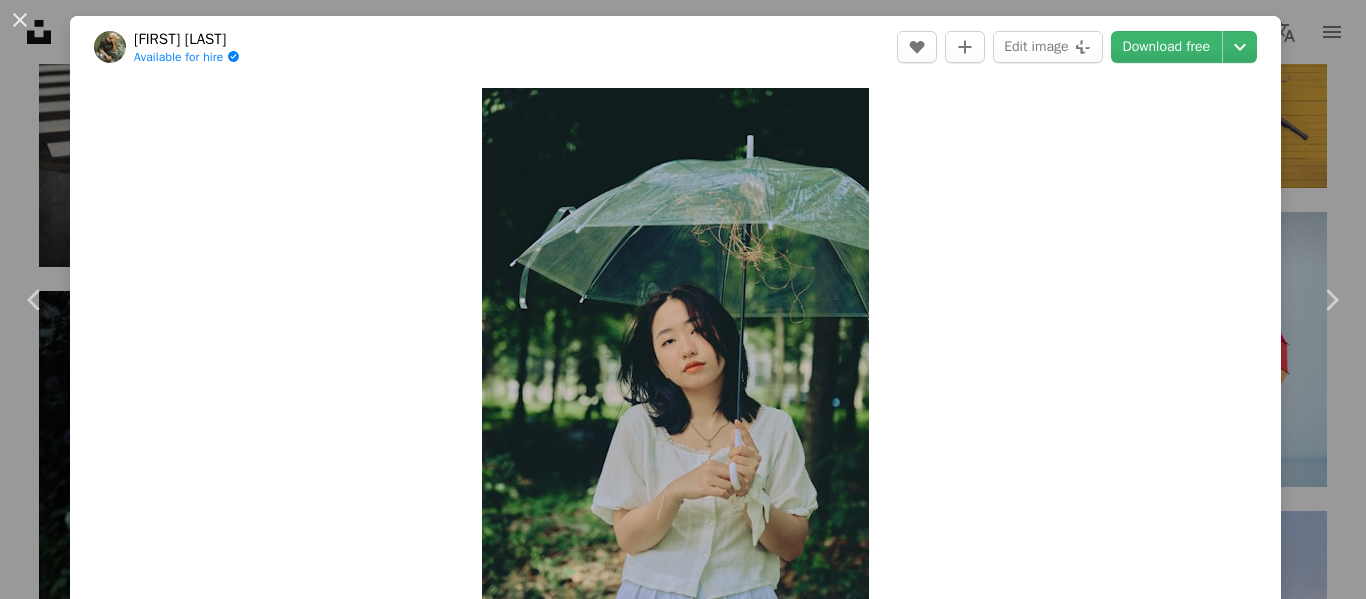 click on "[FIRST] [LAST]" at bounding box center [683, 299] 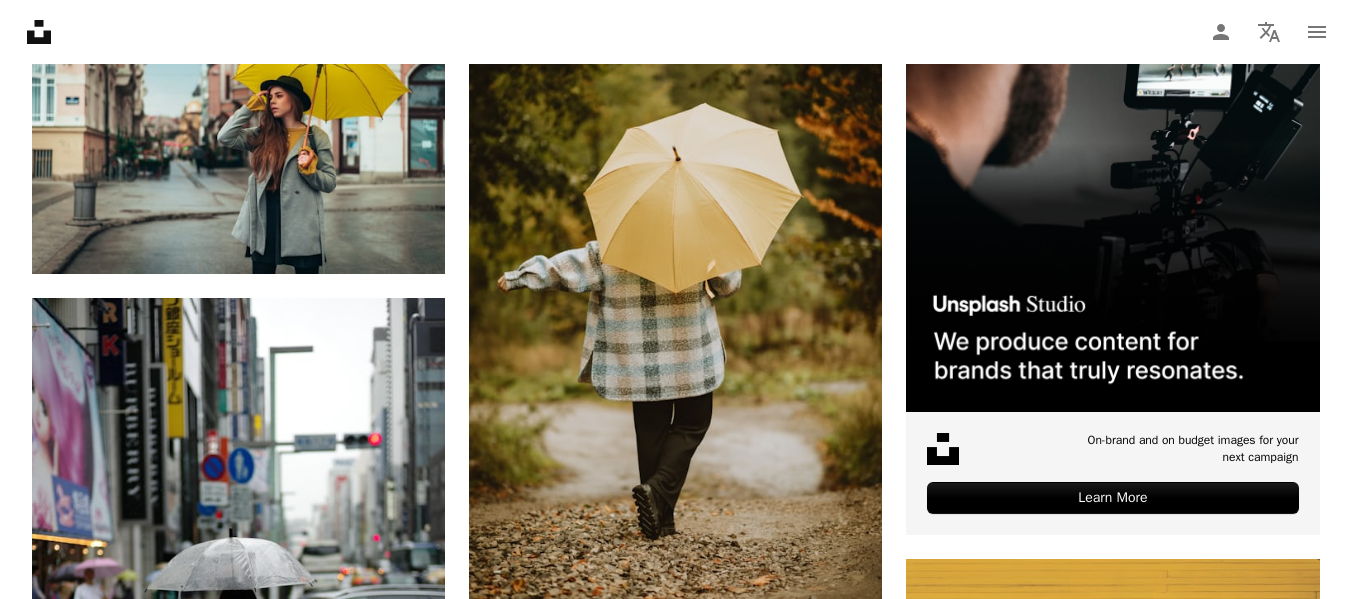 scroll, scrollTop: 0, scrollLeft: 0, axis: both 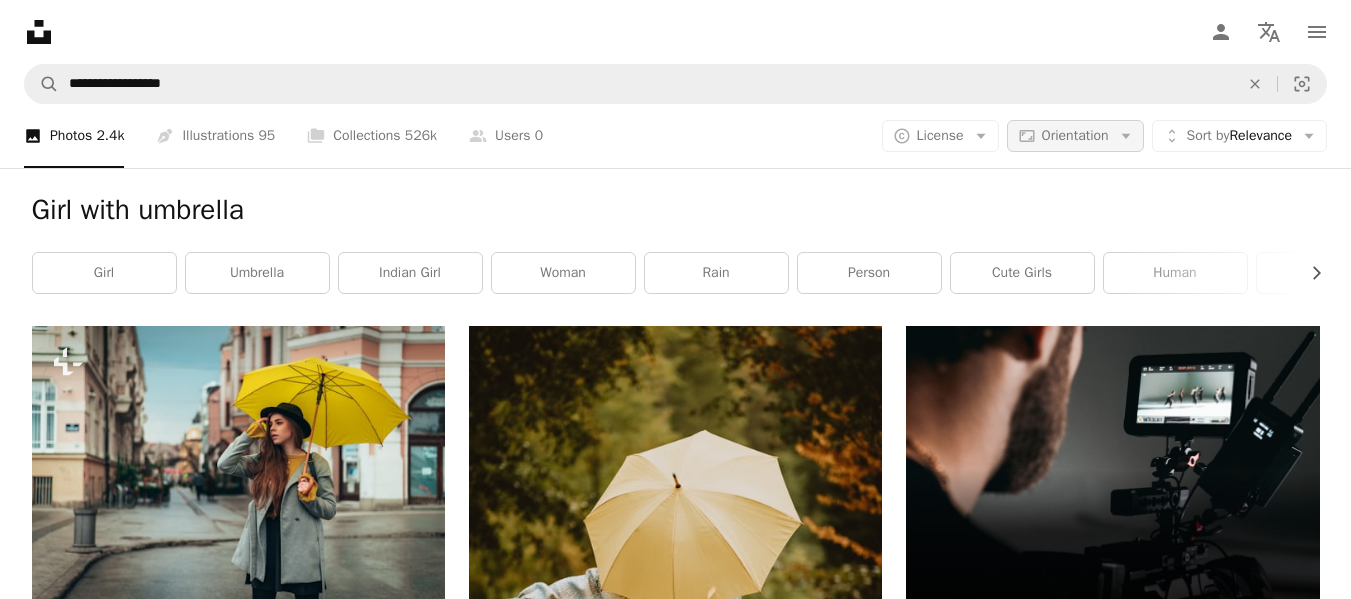 click on "Arrow down" 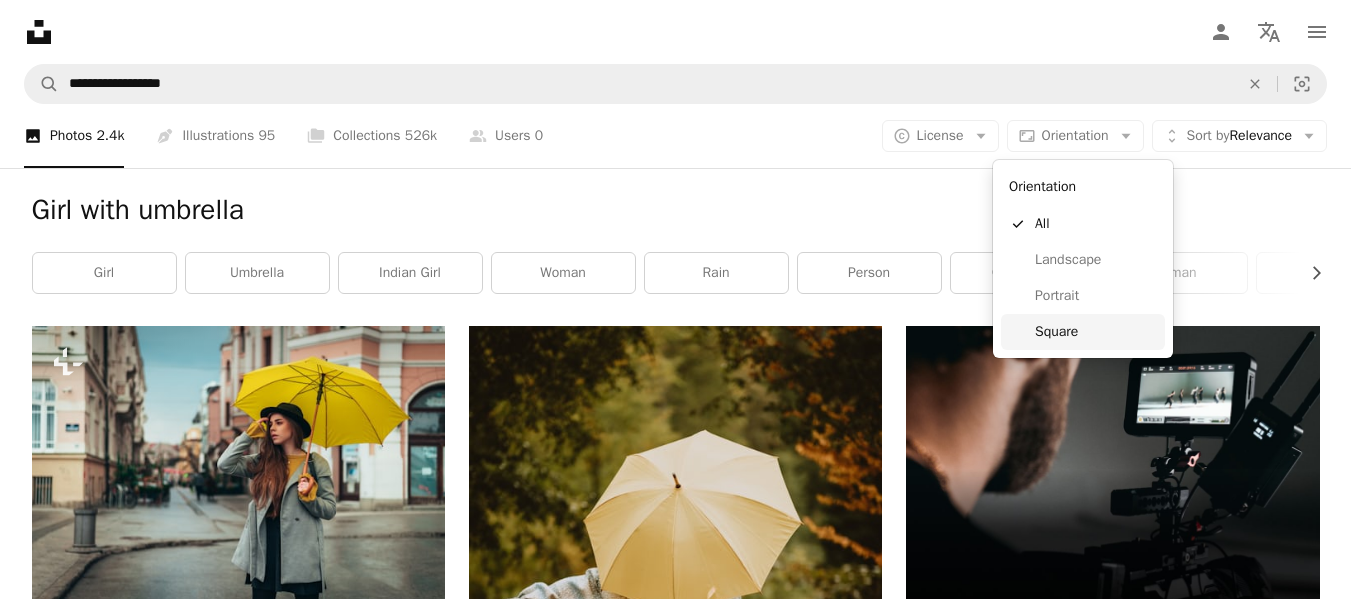 click on "Square" at bounding box center (1096, 332) 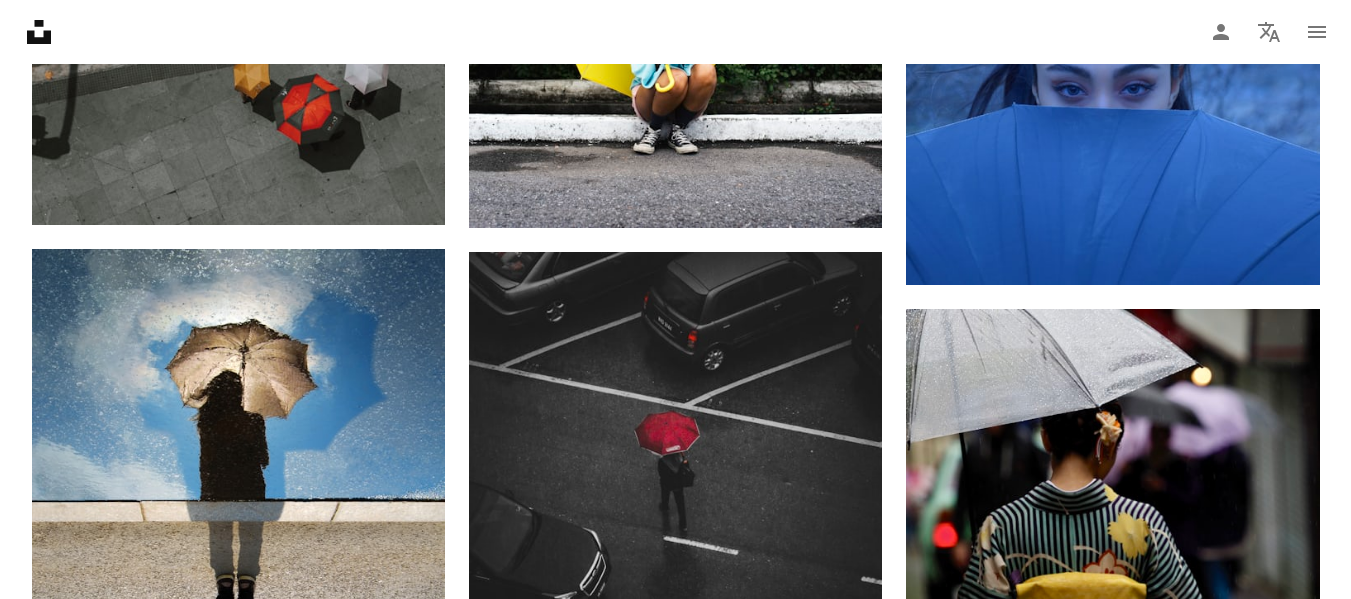 scroll, scrollTop: 1390, scrollLeft: 0, axis: vertical 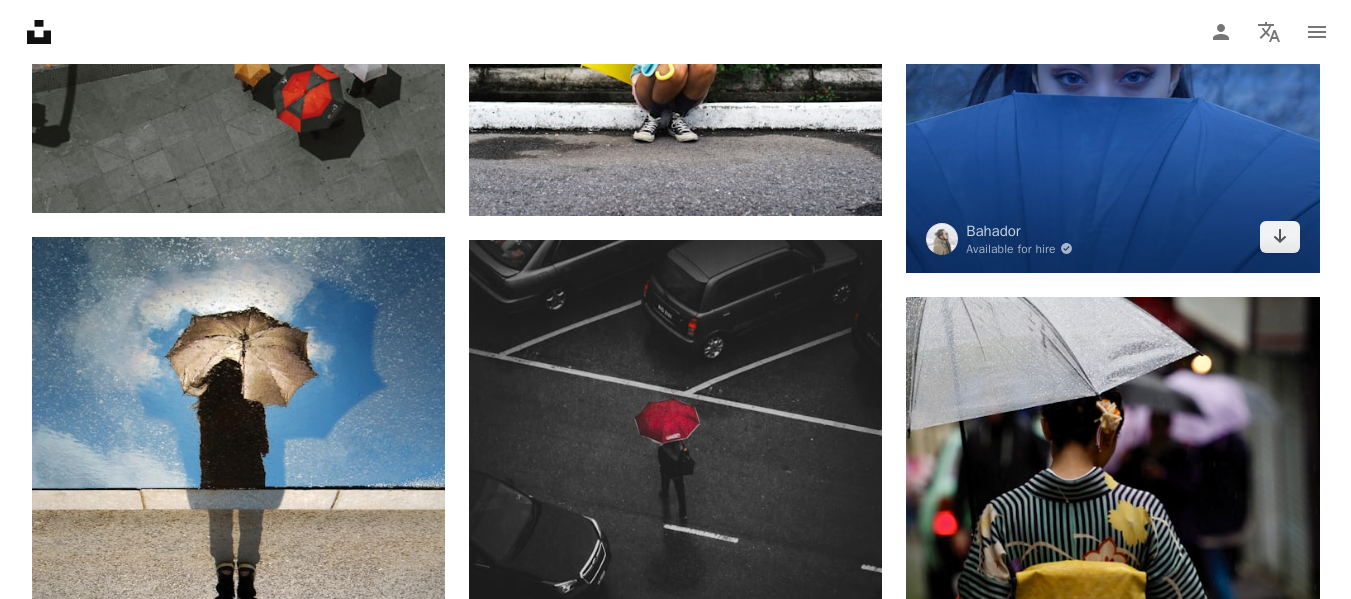 click at bounding box center [1112, 86] 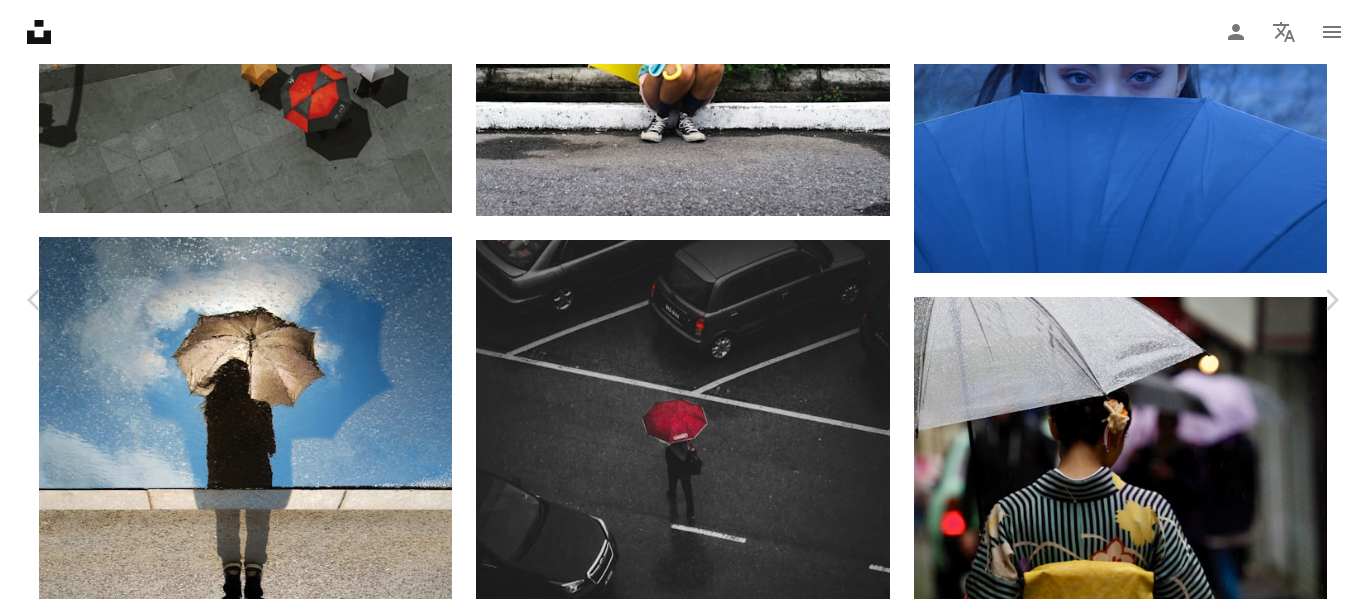 type 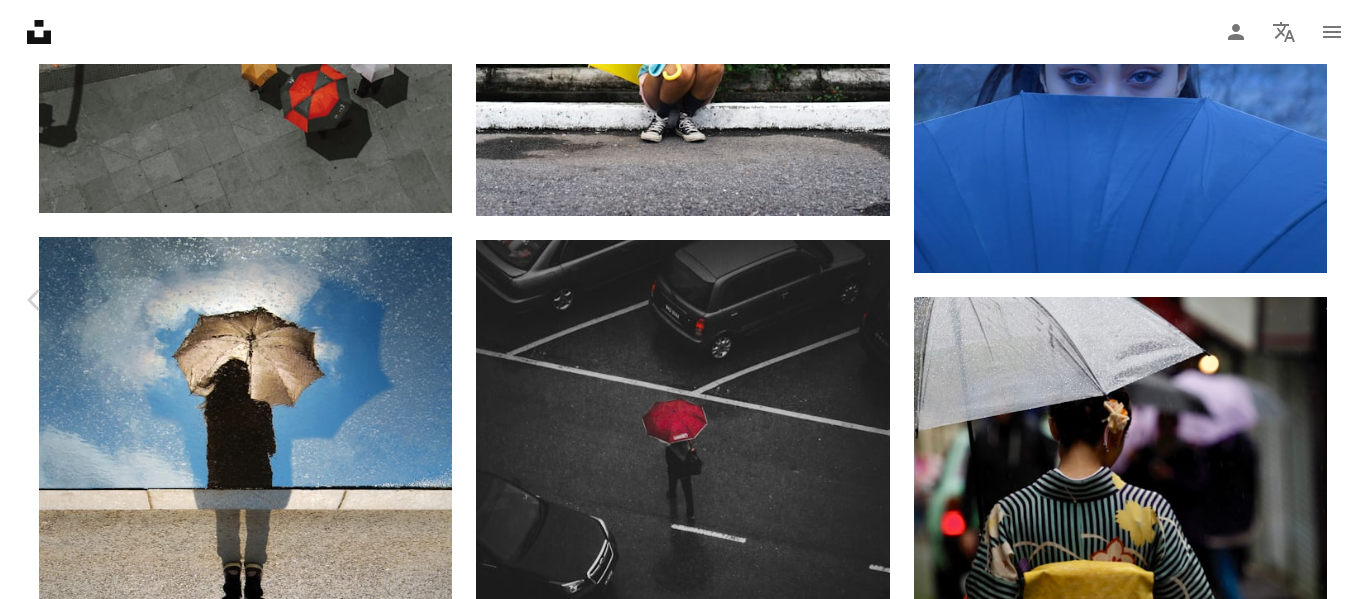 click on "Chevron right" at bounding box center (1331, 300) 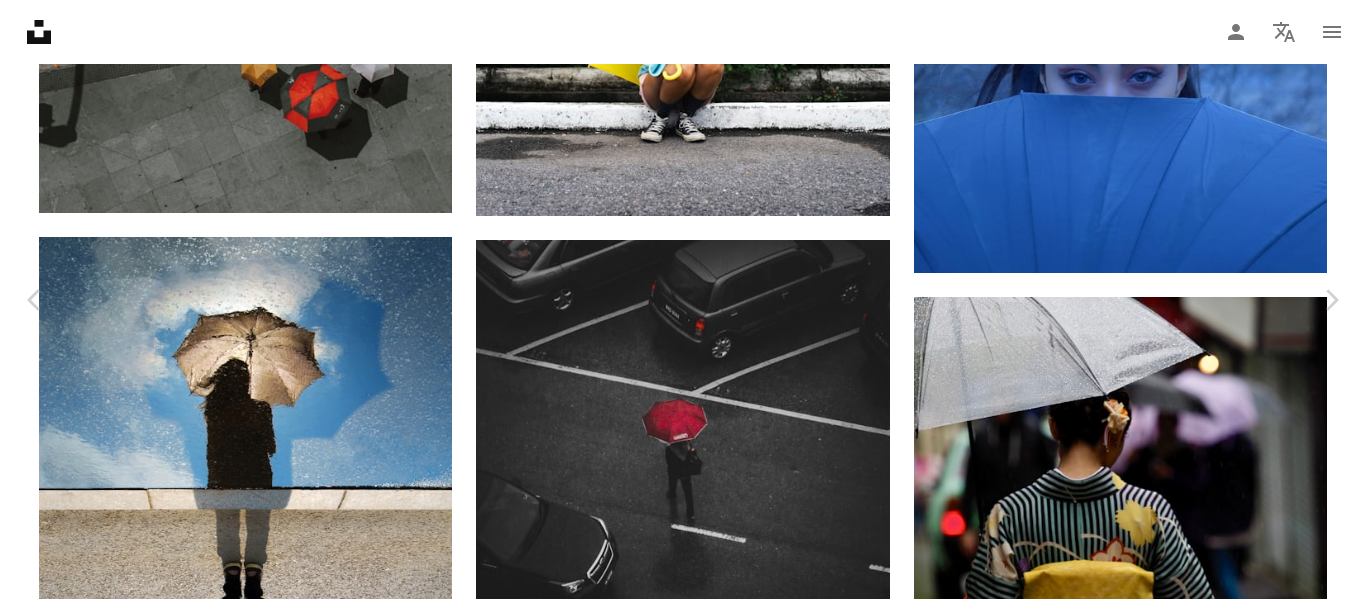 click on "[FIRST] [LAST]" at bounding box center (683, 3871) 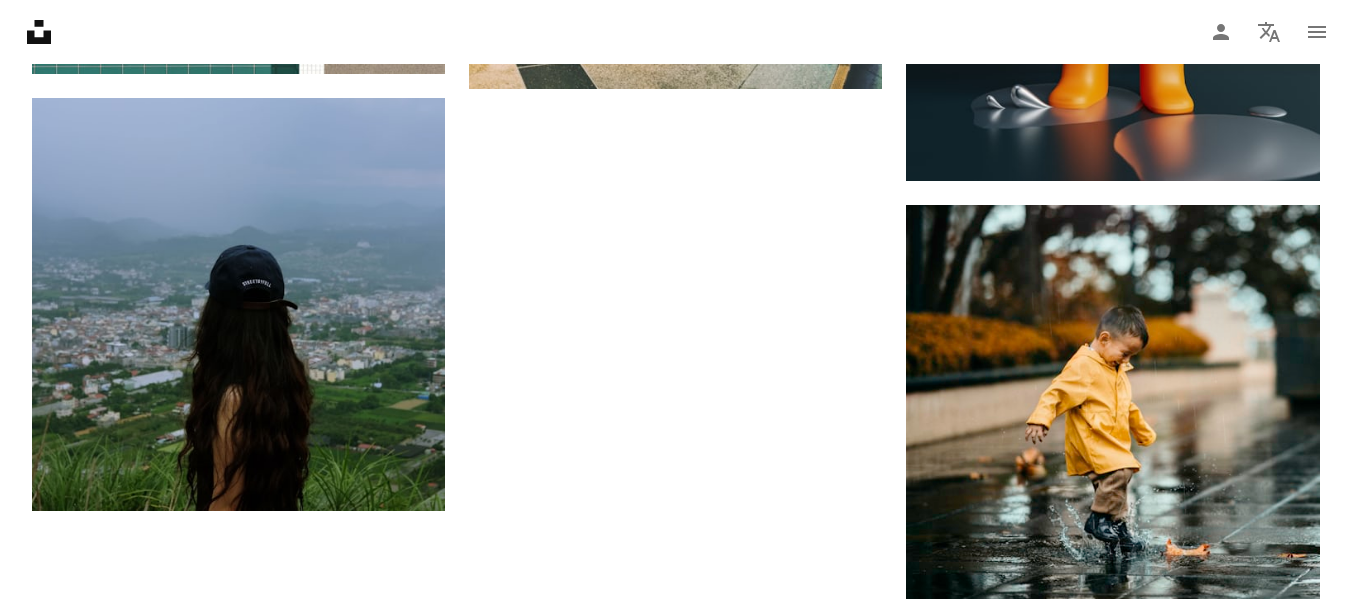 scroll, scrollTop: 2839, scrollLeft: 0, axis: vertical 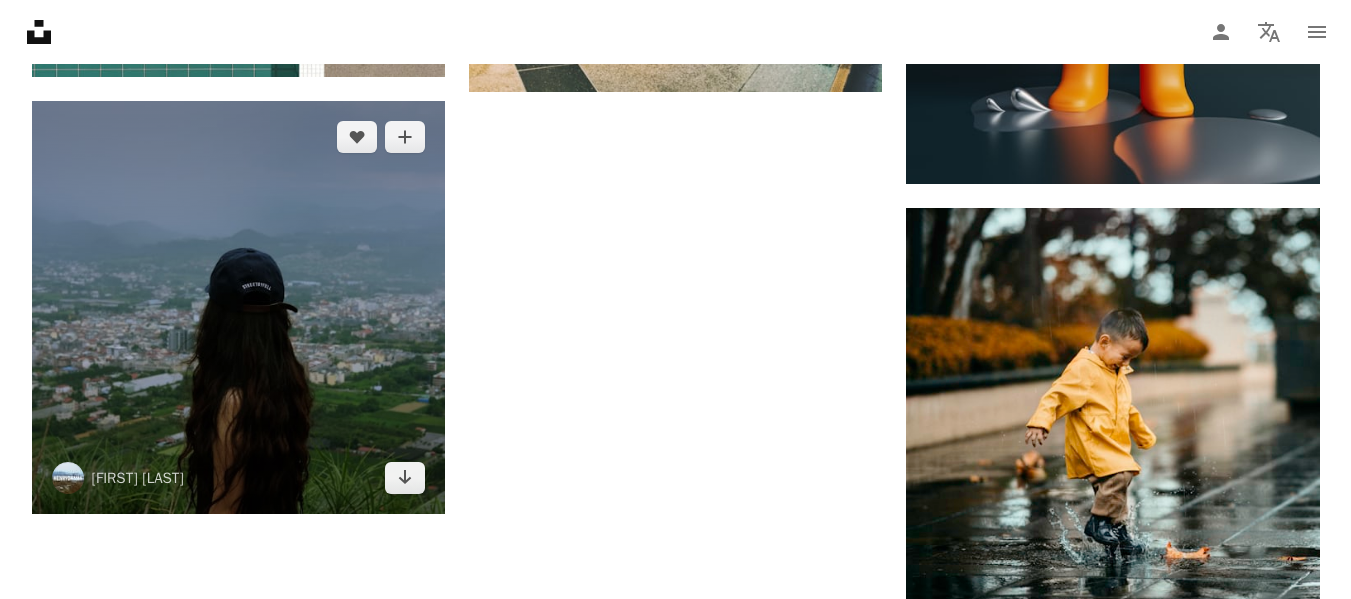 click at bounding box center (238, 307) 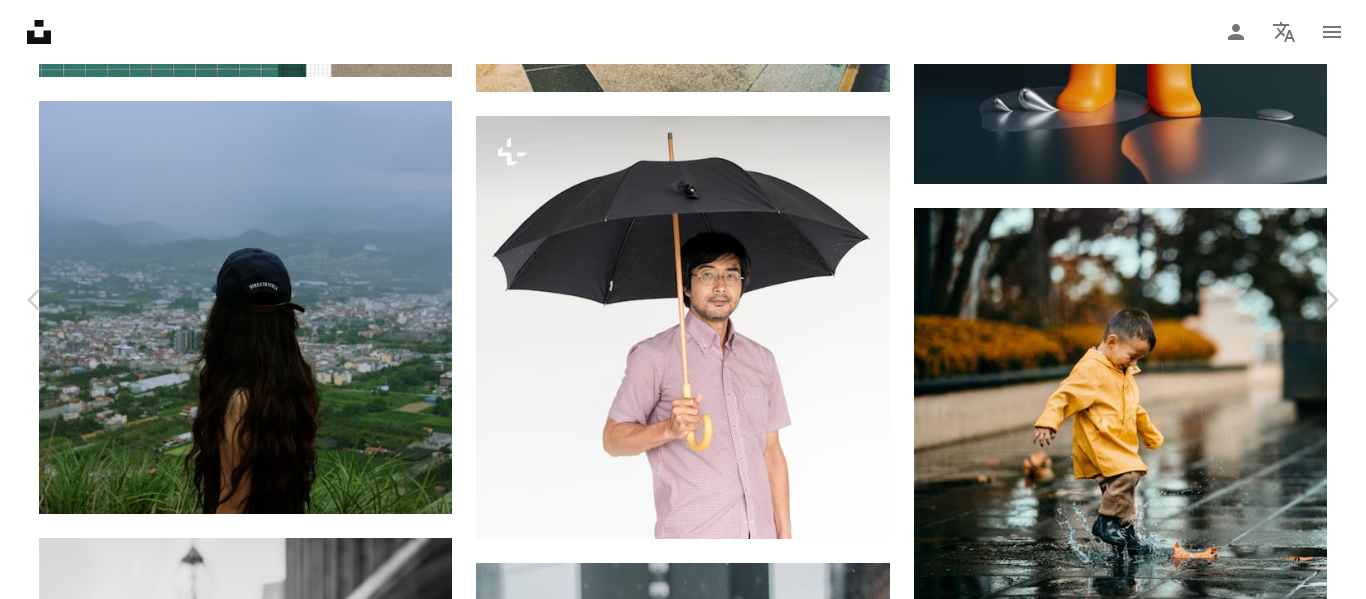 click on "An X shape" at bounding box center (20, 20) 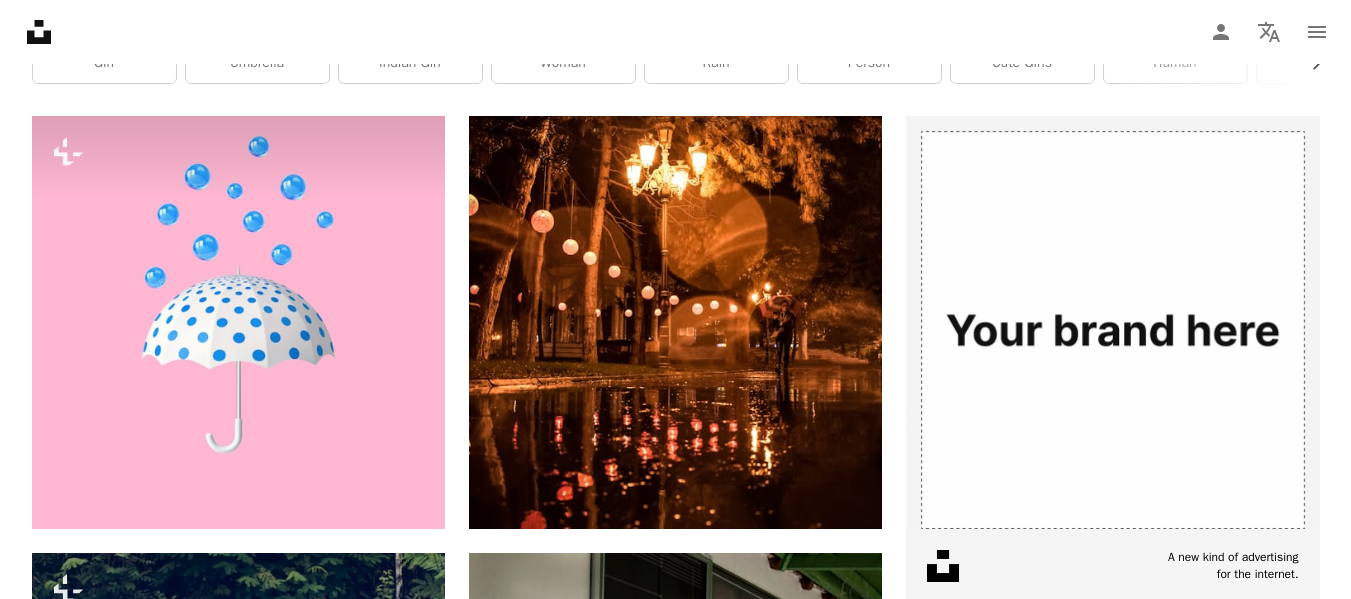 scroll, scrollTop: 0, scrollLeft: 0, axis: both 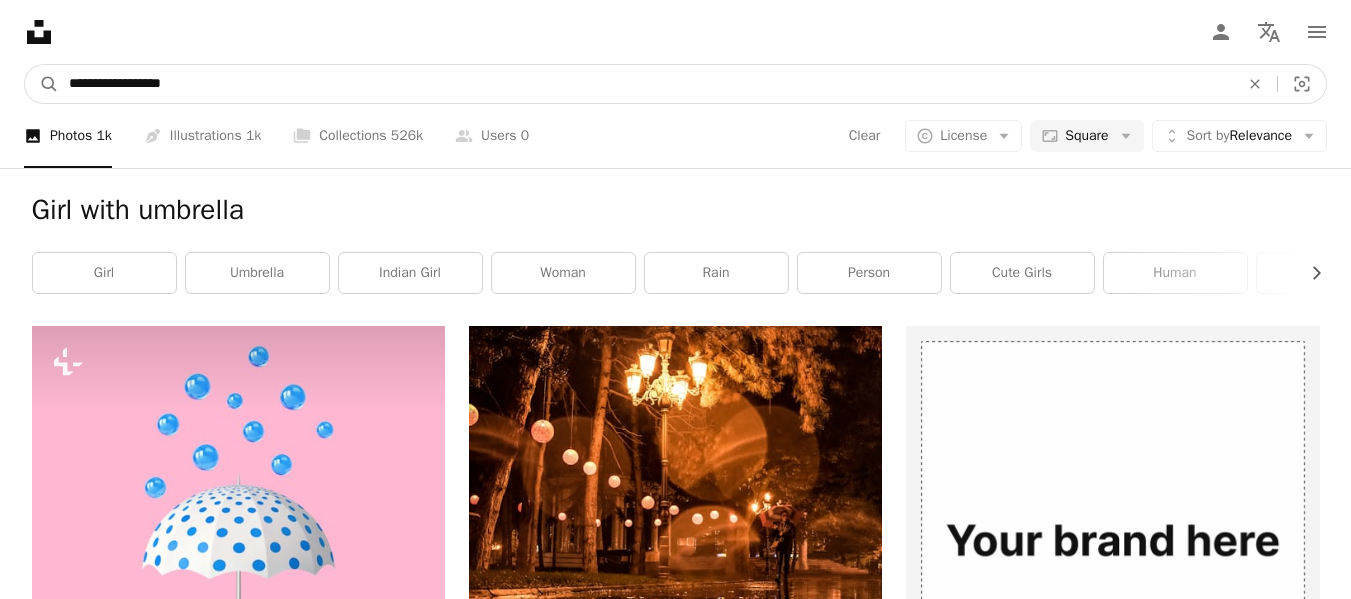click on "**********" at bounding box center [646, 84] 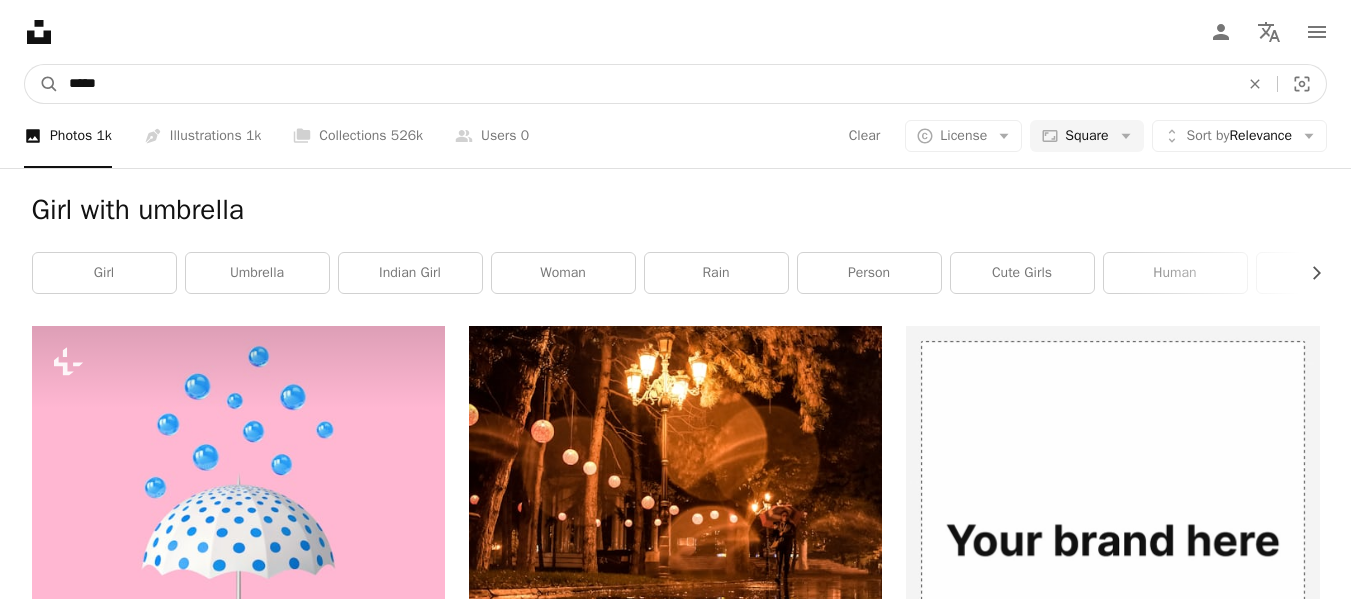 type on "*****" 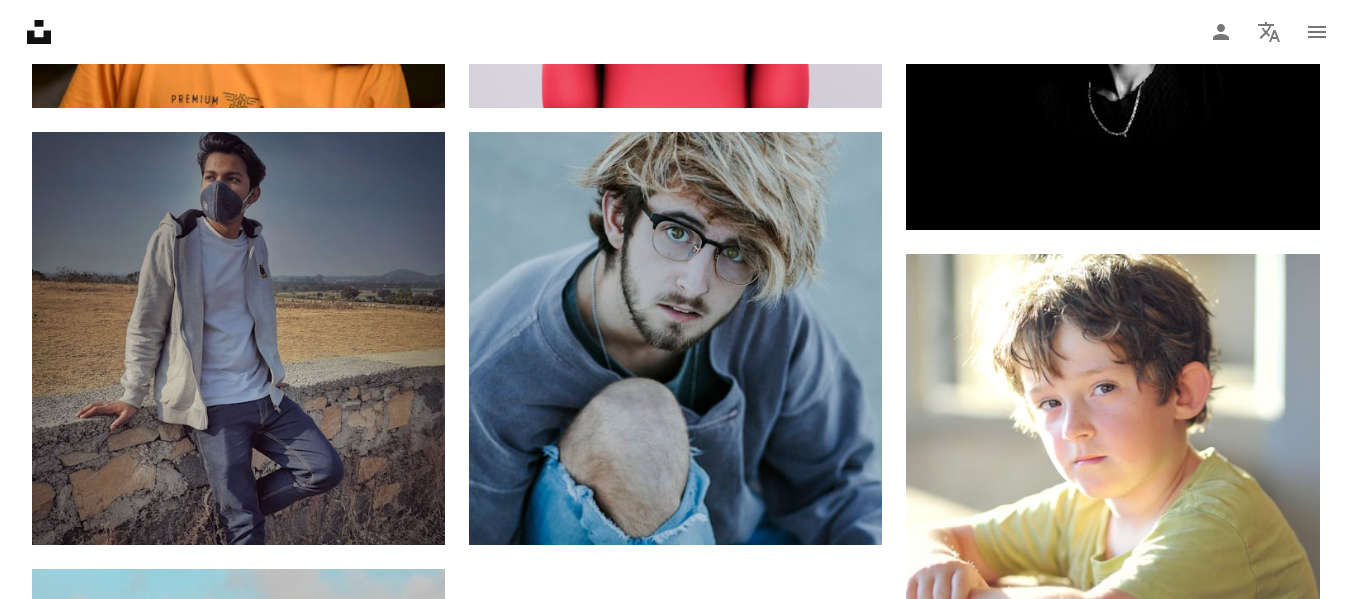 scroll, scrollTop: 1065, scrollLeft: 0, axis: vertical 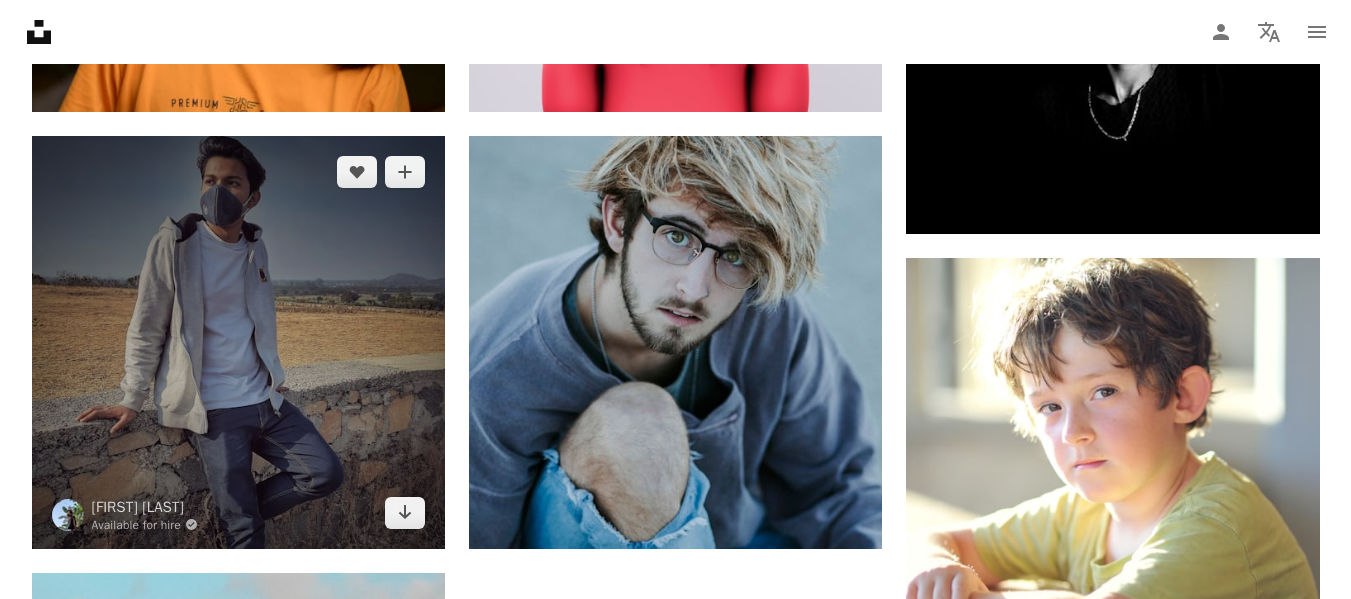 click at bounding box center (238, 342) 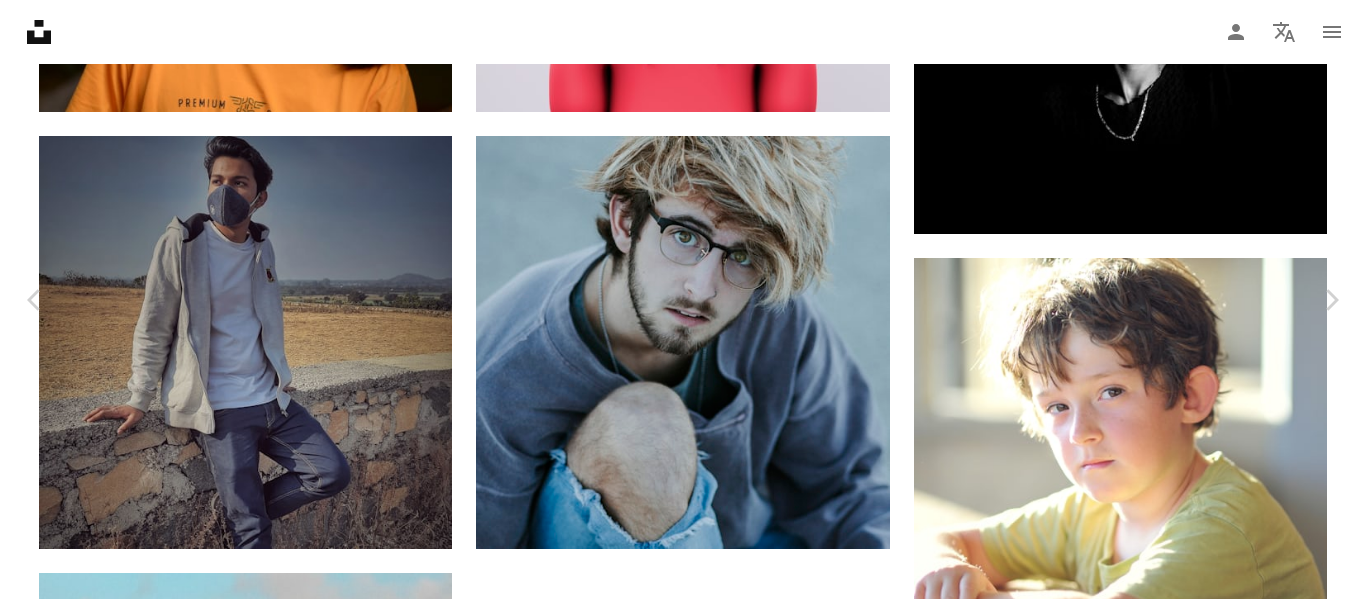 click on "[FIRST] [LAST]" at bounding box center (683, 4227) 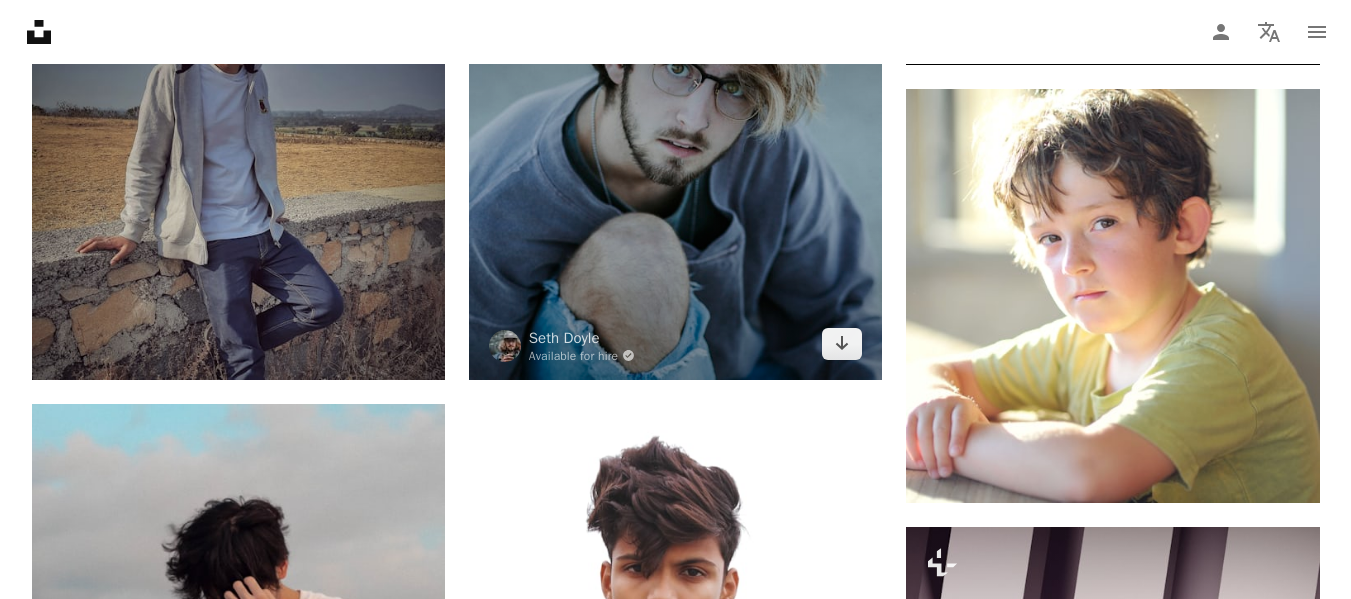 scroll, scrollTop: 1233, scrollLeft: 0, axis: vertical 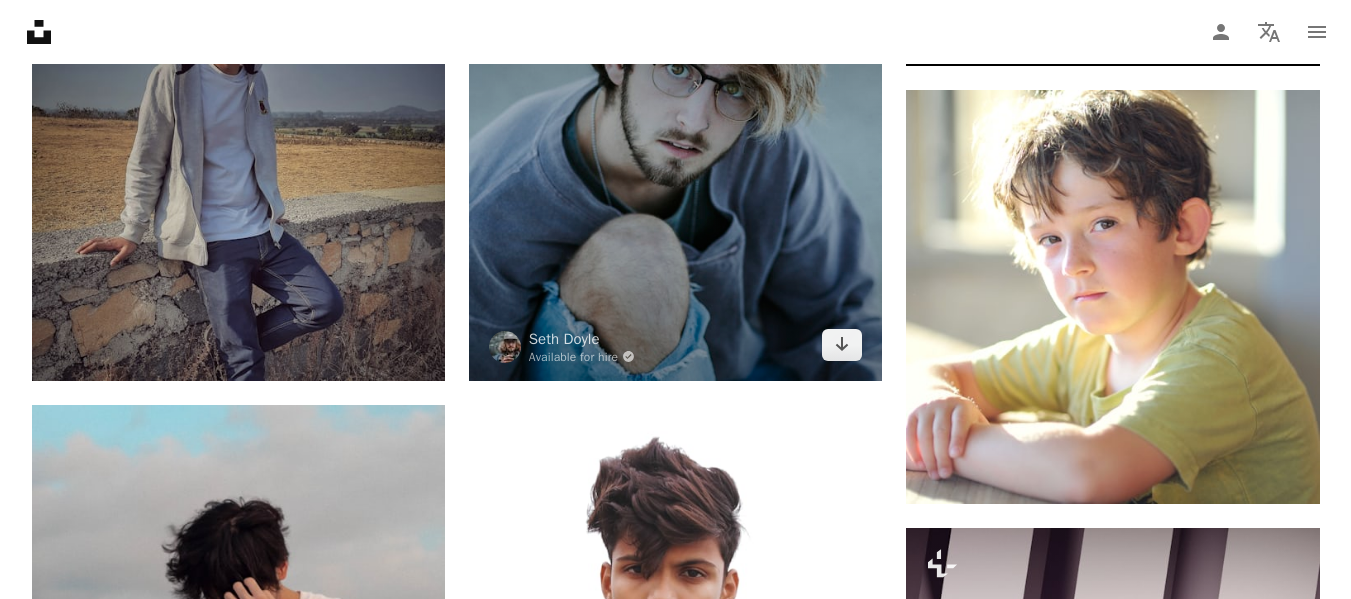 click at bounding box center (675, 174) 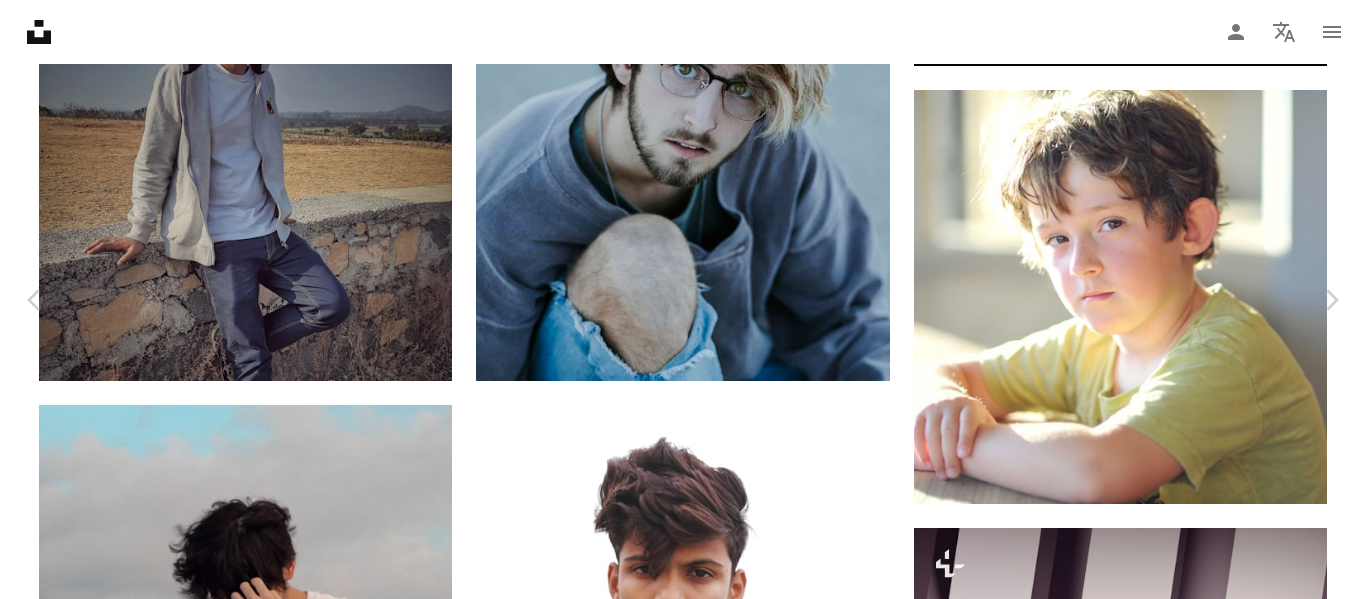 type 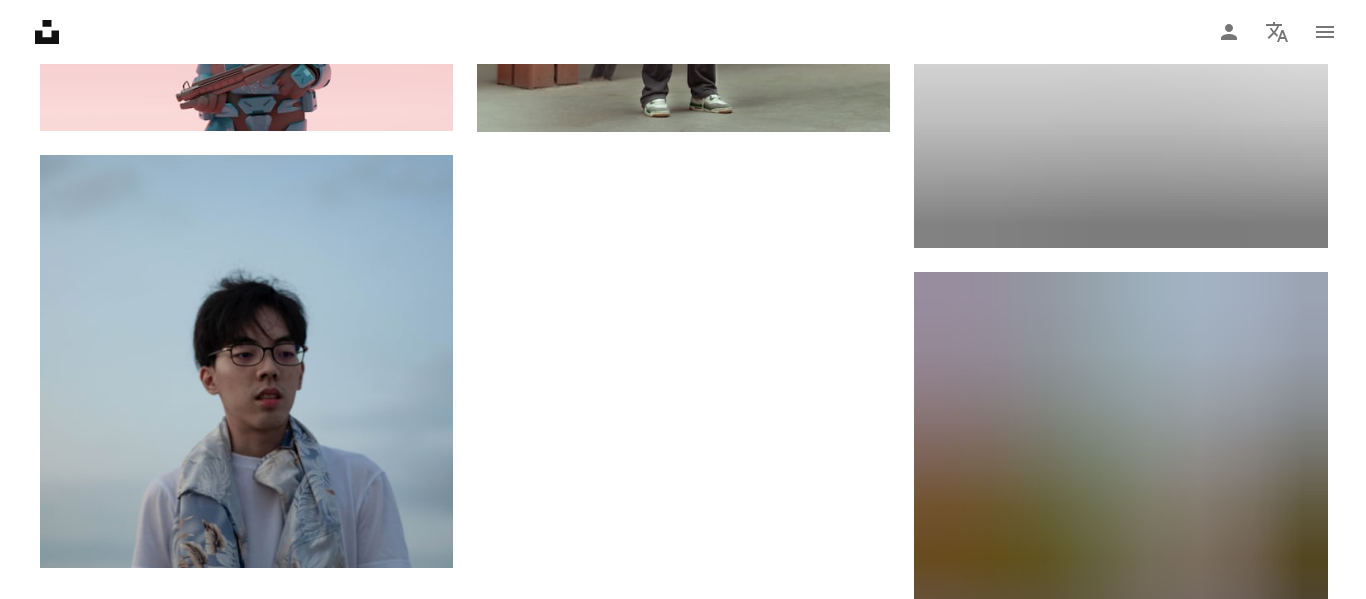 scroll, scrollTop: 2988, scrollLeft: 0, axis: vertical 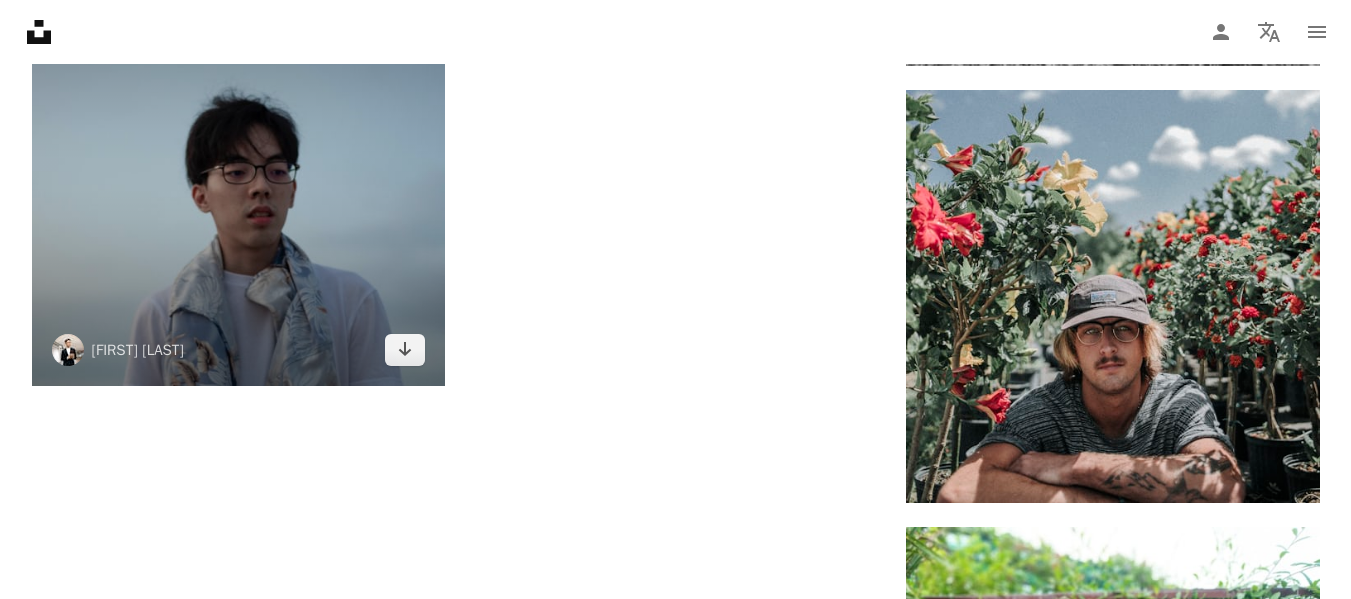 click at bounding box center [238, 179] 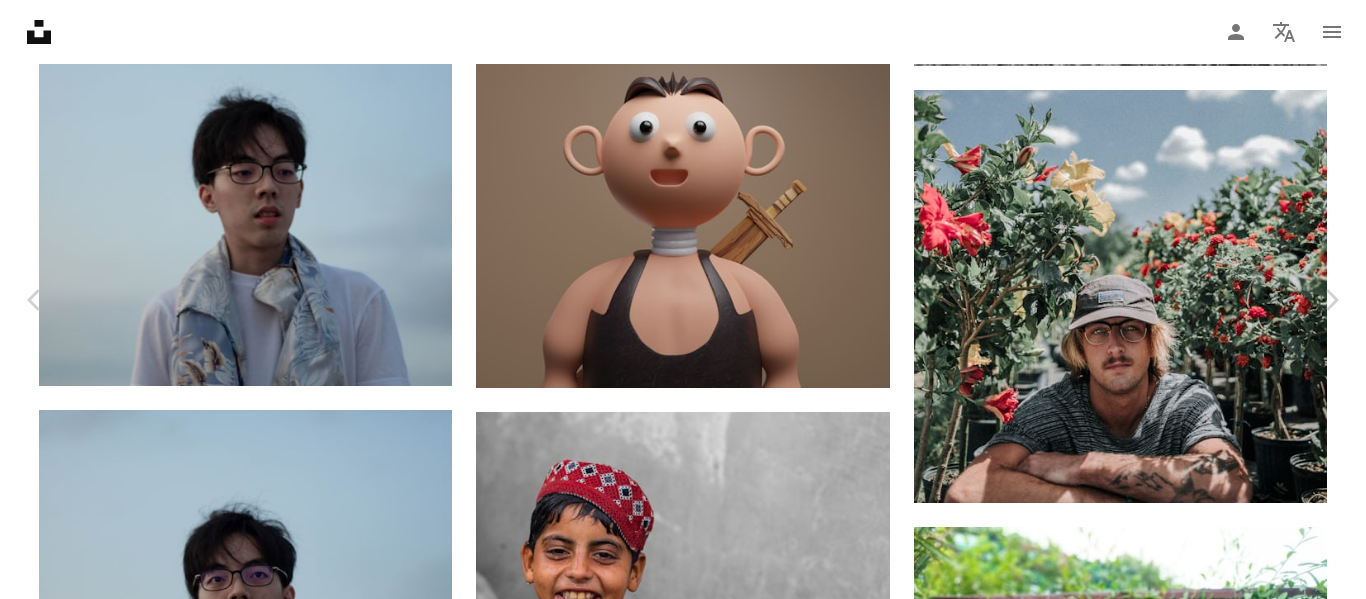 type 